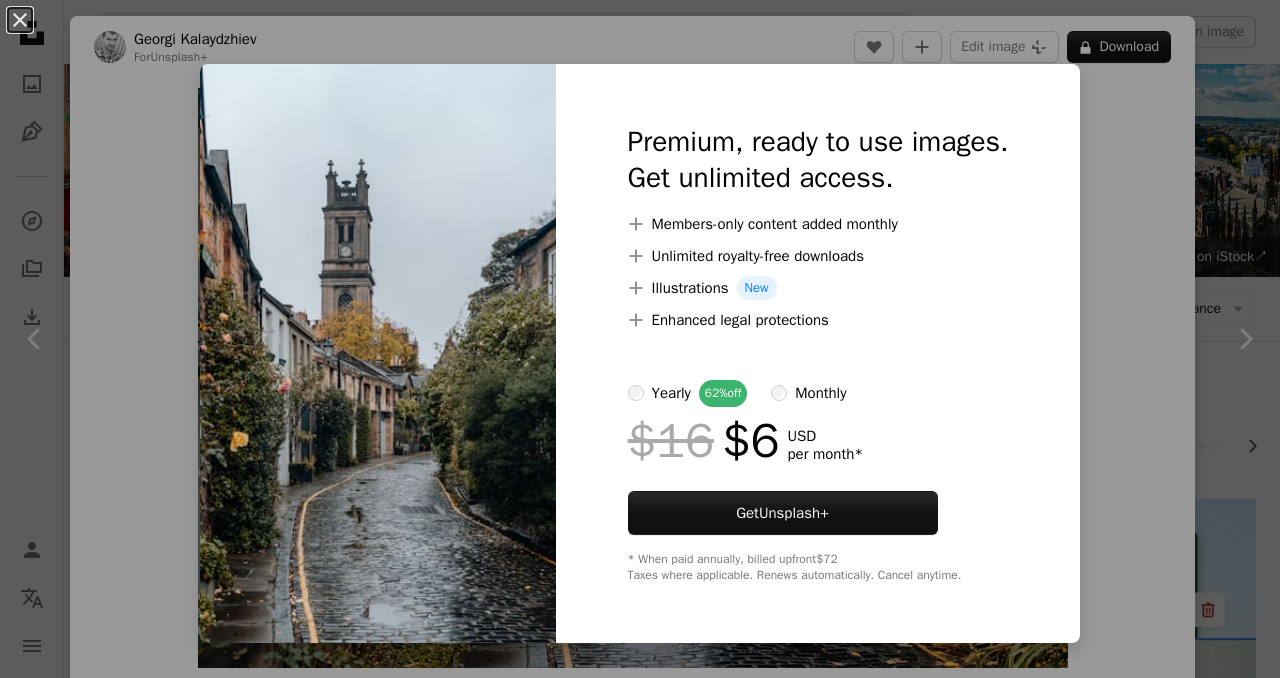 scroll, scrollTop: 1015, scrollLeft: 0, axis: vertical 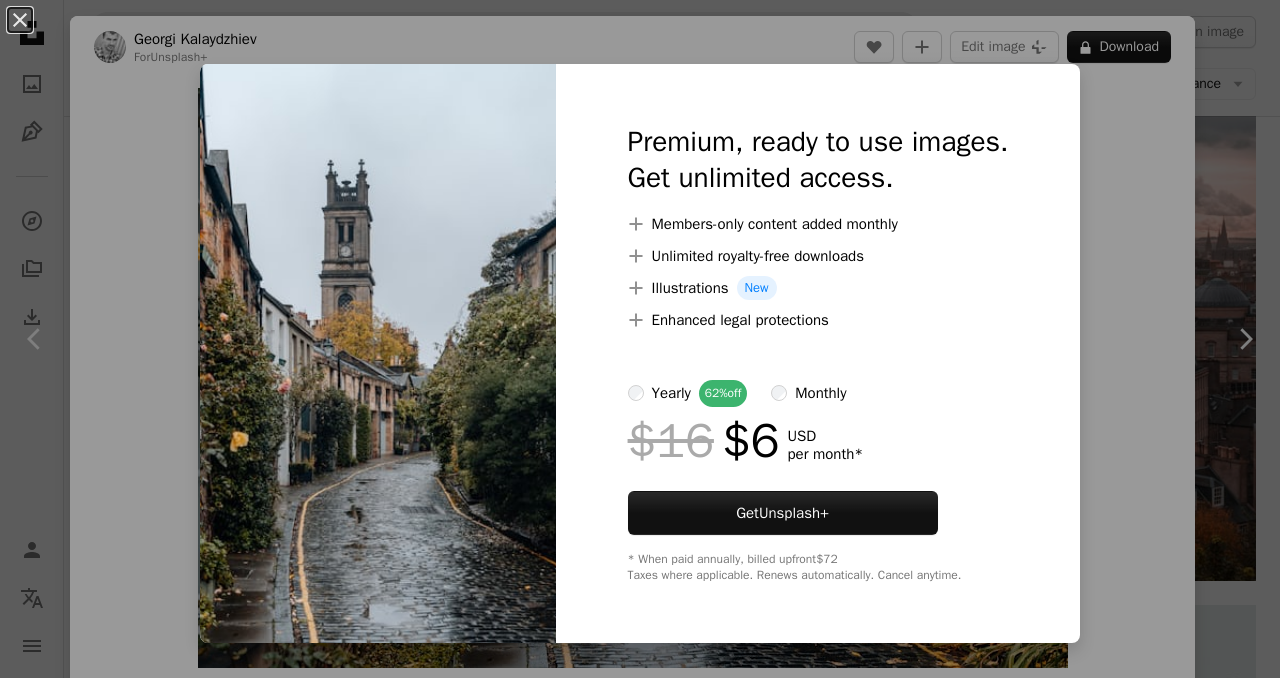 click on "An X shape Premium, ready to use images. Get unlimited access. A plus sign Members-only content added monthly A plus sign Unlimited royalty-free downloads A plus sign Illustrations  New A plus sign Enhanced legal protections yearly 62%  off monthly $16   $6 USD per month * Get  Unsplash+ * When paid annually, billed upfront  $72 Taxes where applicable. Renews automatically. Cancel anytime." at bounding box center [640, 339] 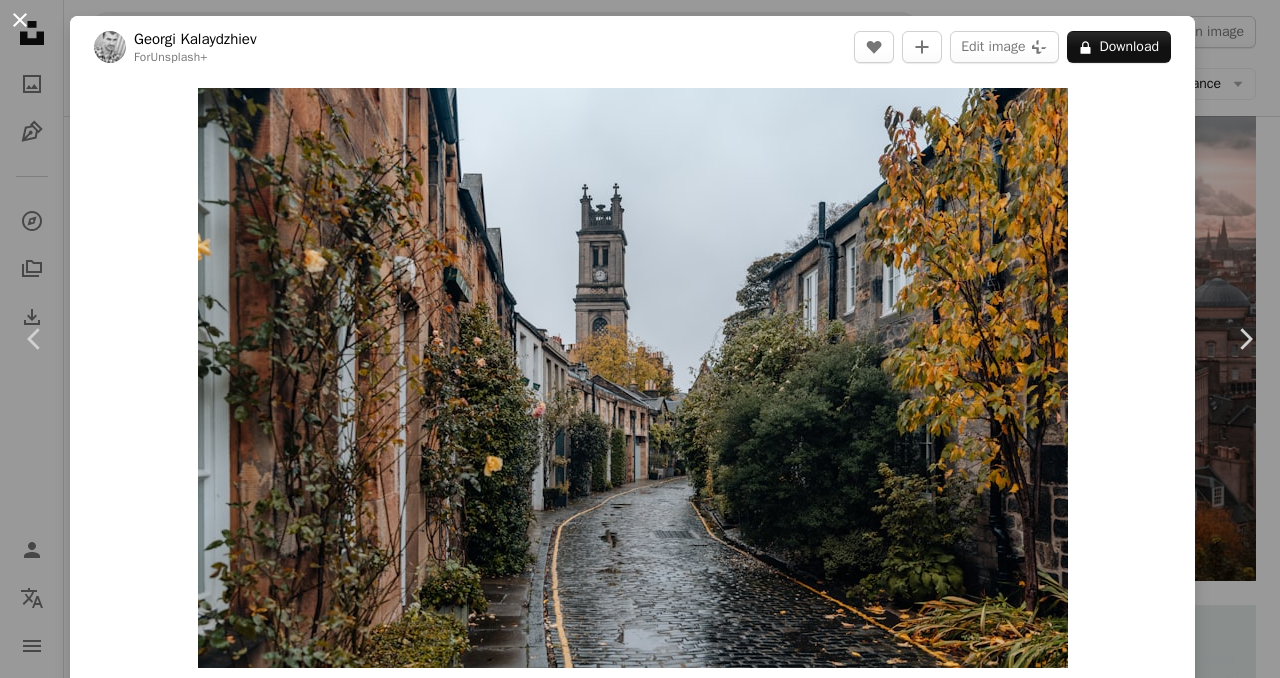 click on "An X shape" at bounding box center [20, 20] 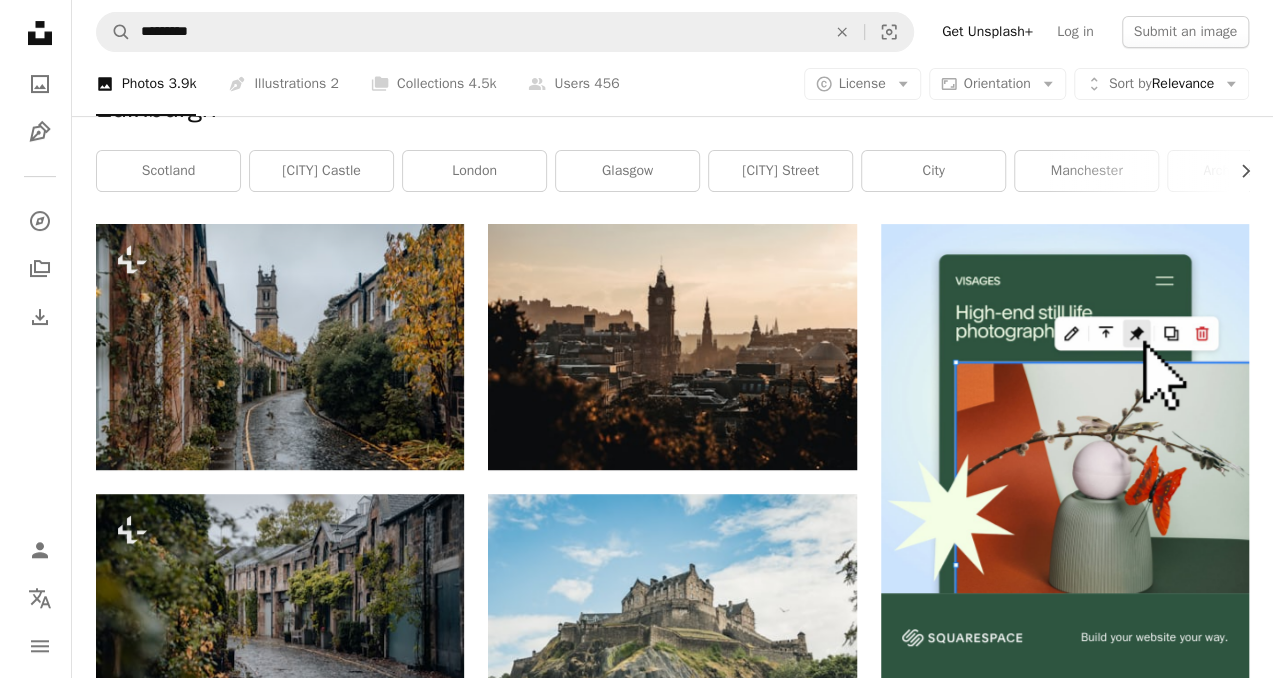 scroll, scrollTop: 274, scrollLeft: 0, axis: vertical 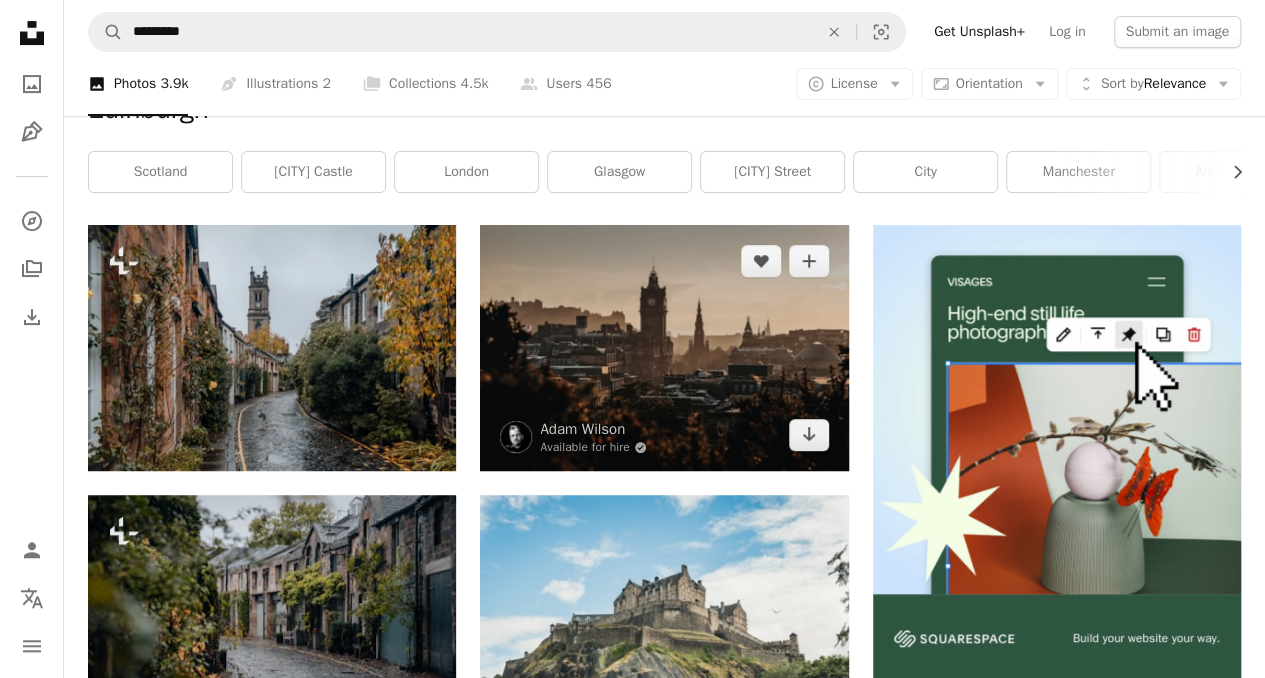 click at bounding box center [664, 348] 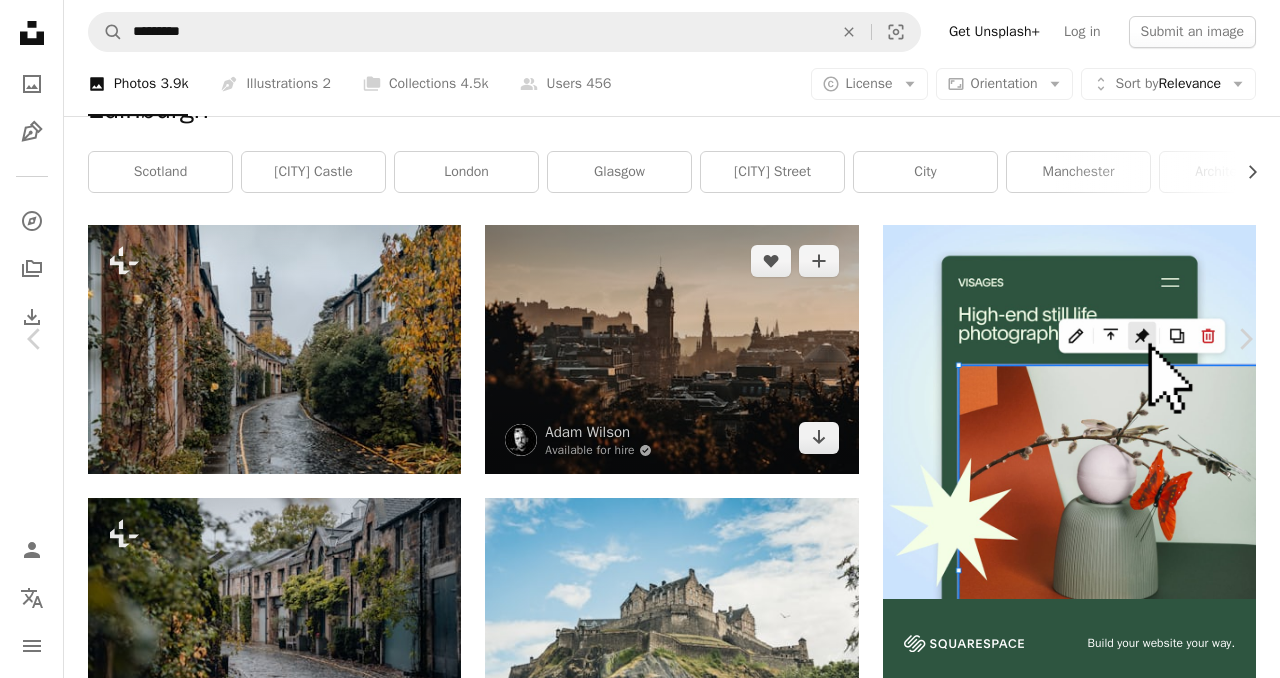 scroll, scrollTop: 1945, scrollLeft: 0, axis: vertical 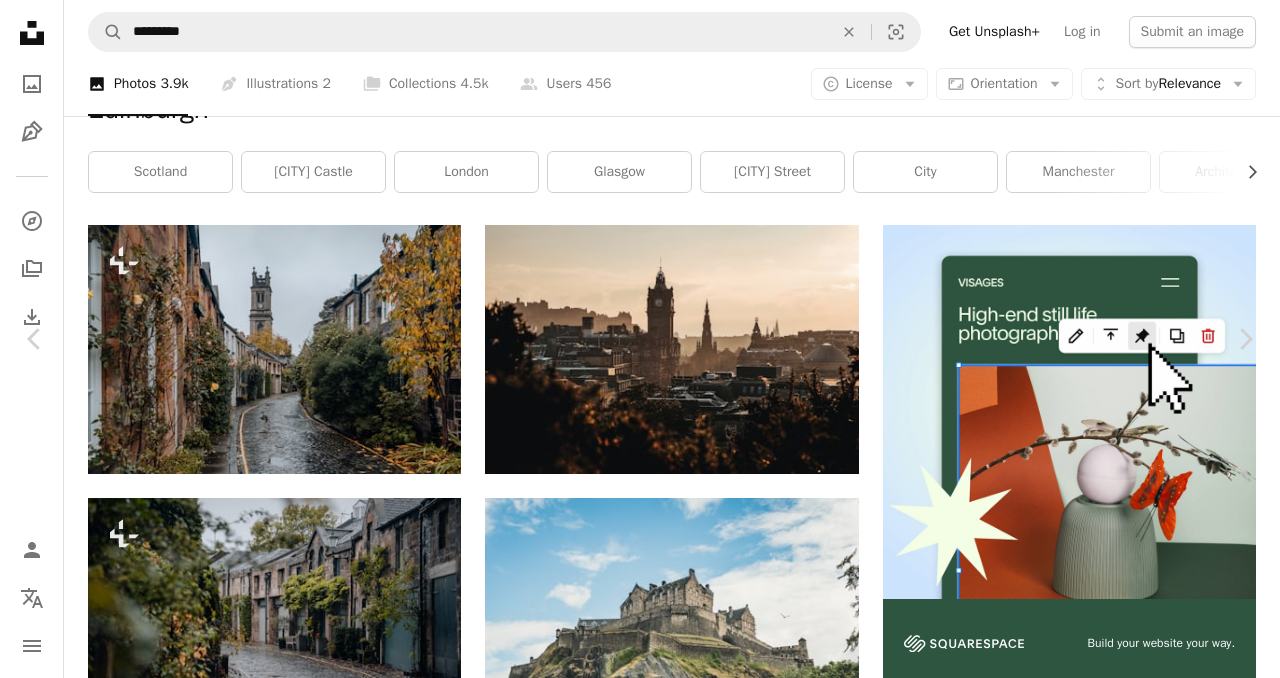 click at bounding box center (632, 4762) 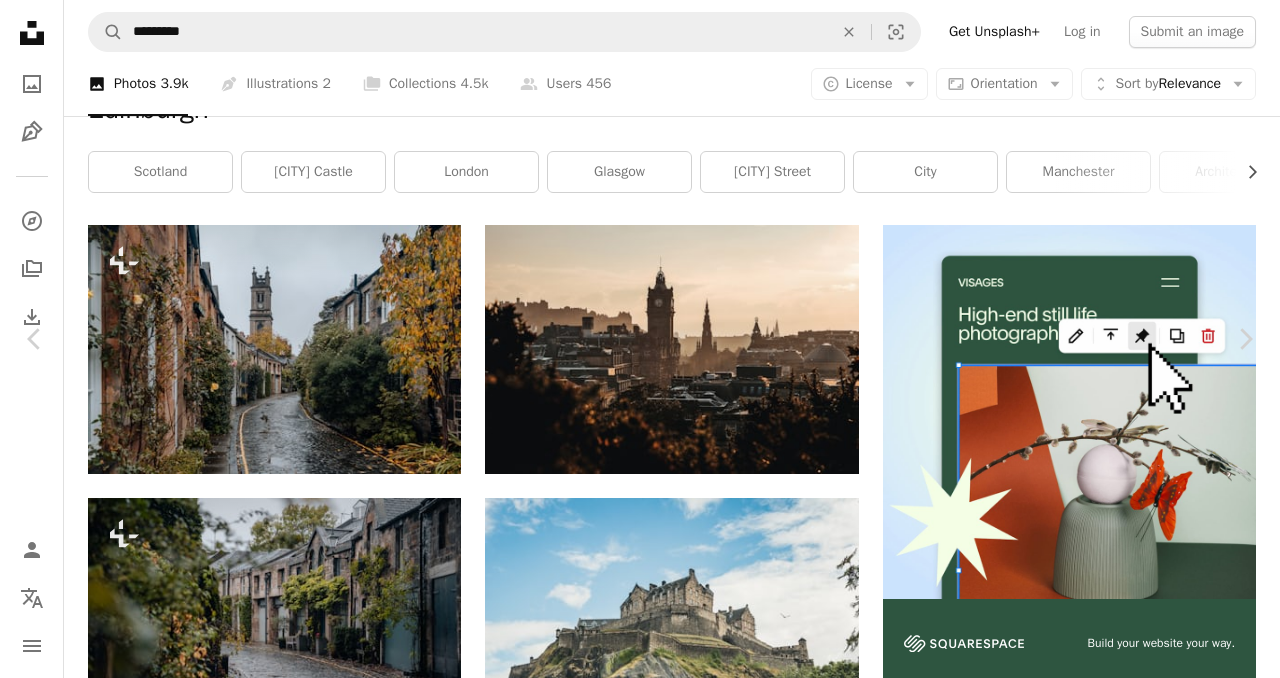 scroll, scrollTop: 4416, scrollLeft: 0, axis: vertical 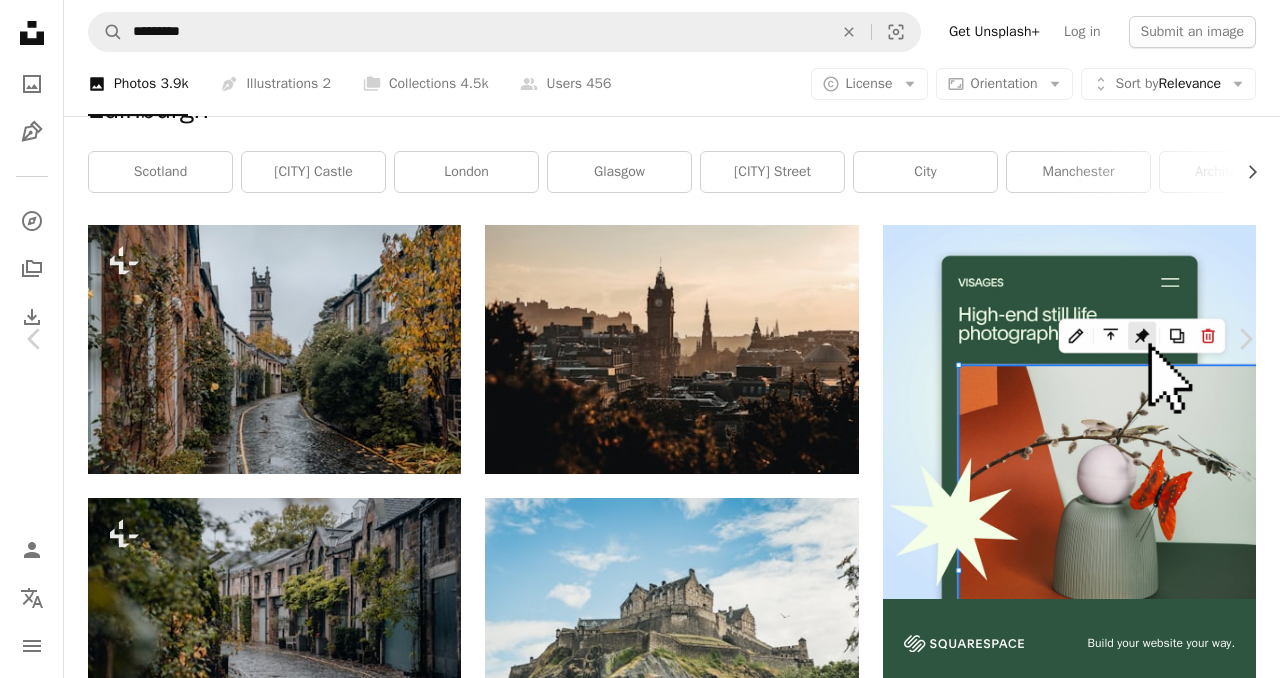 click on "An X shape" at bounding box center [20, 20] 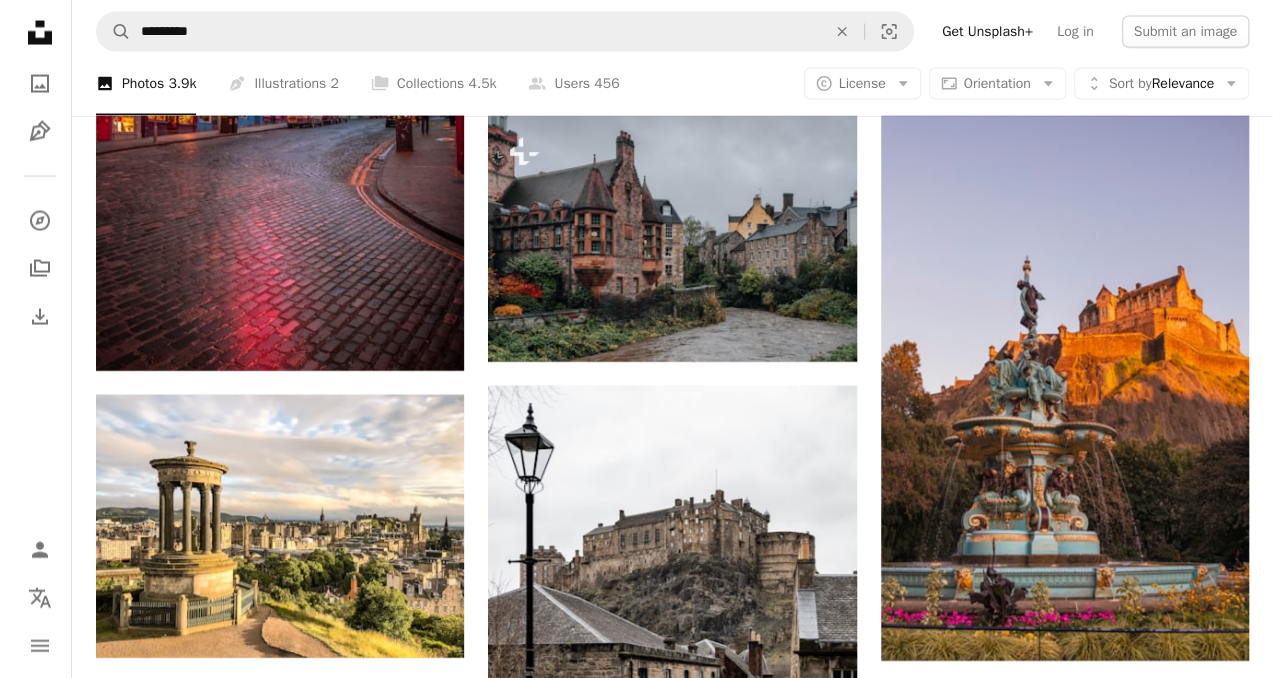 scroll, scrollTop: 2082, scrollLeft: 0, axis: vertical 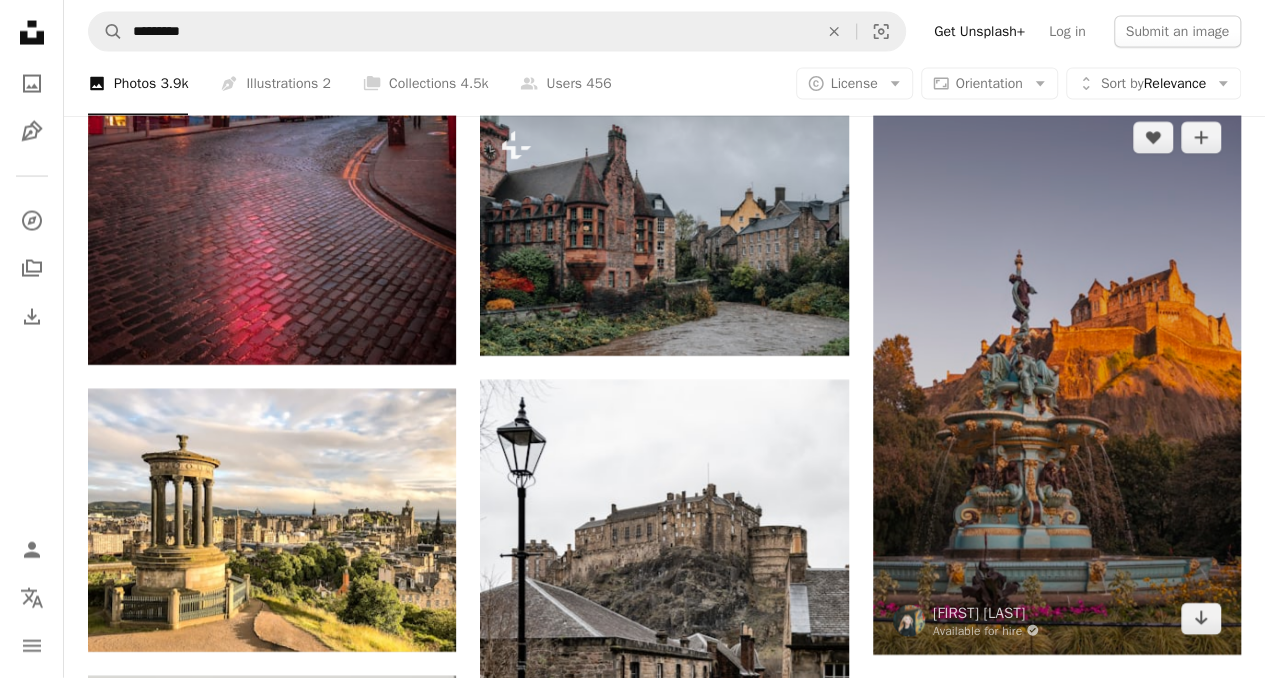 click at bounding box center [1057, 378] 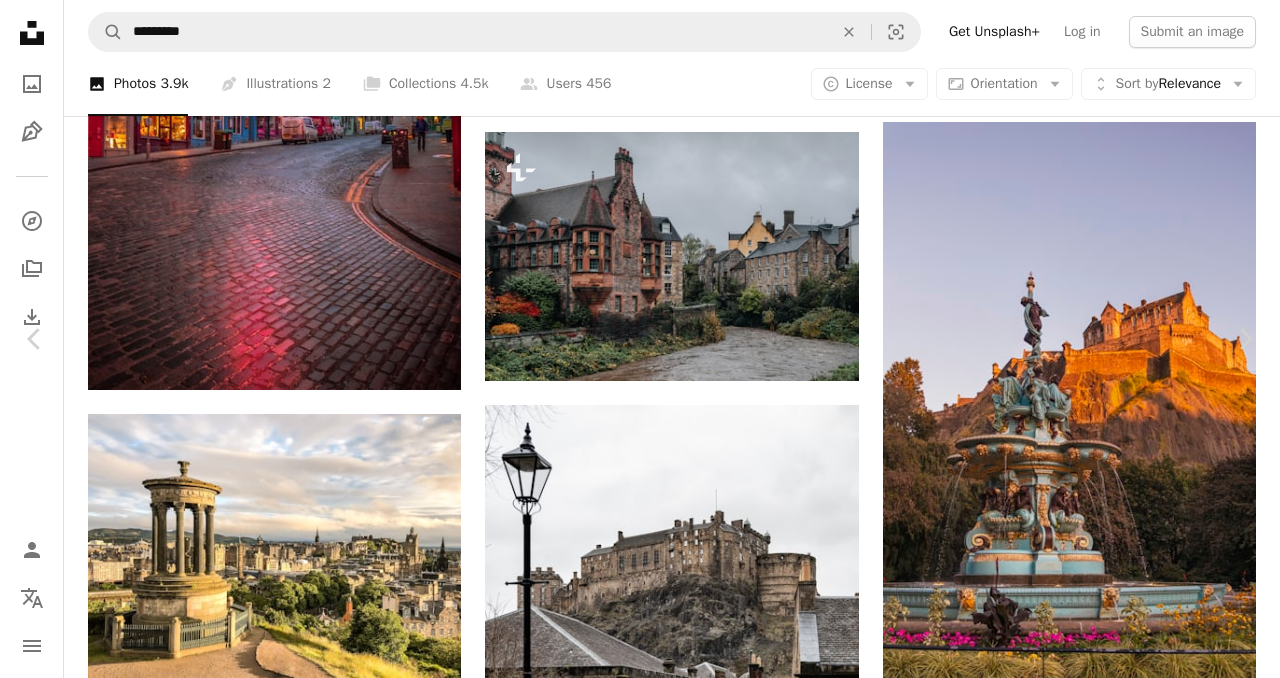scroll, scrollTop: 2682, scrollLeft: 0, axis: vertical 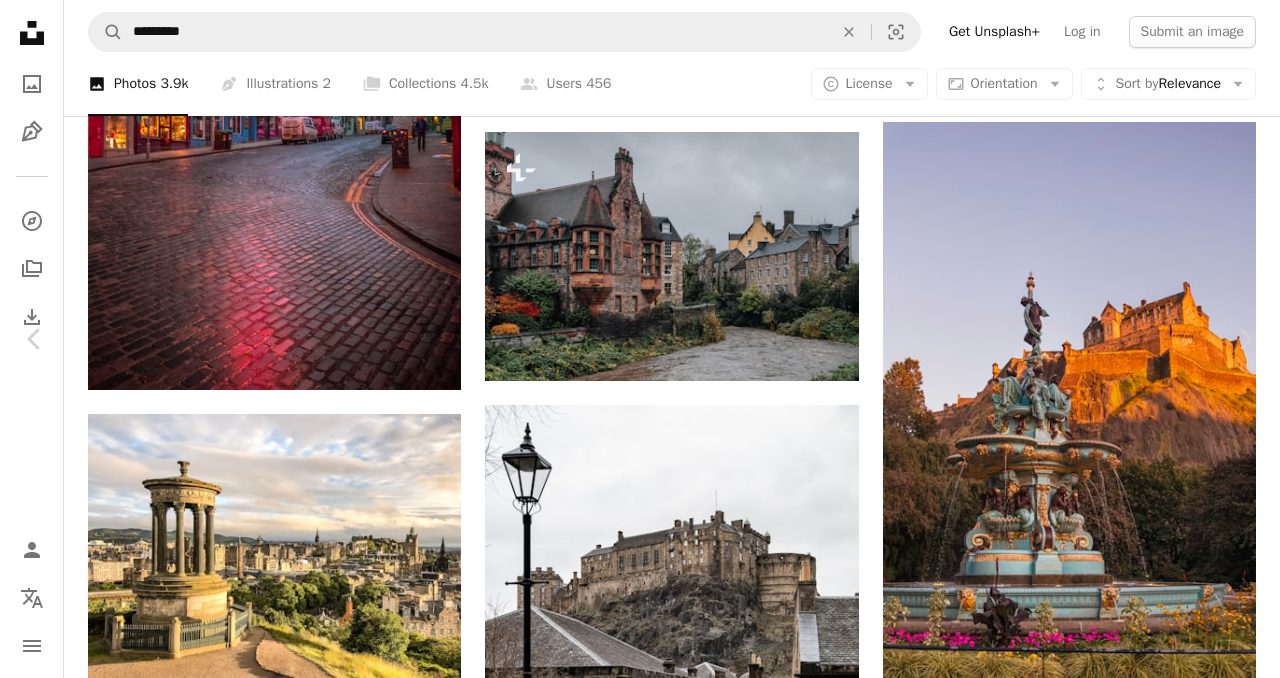 click at bounding box center [999, 5886] 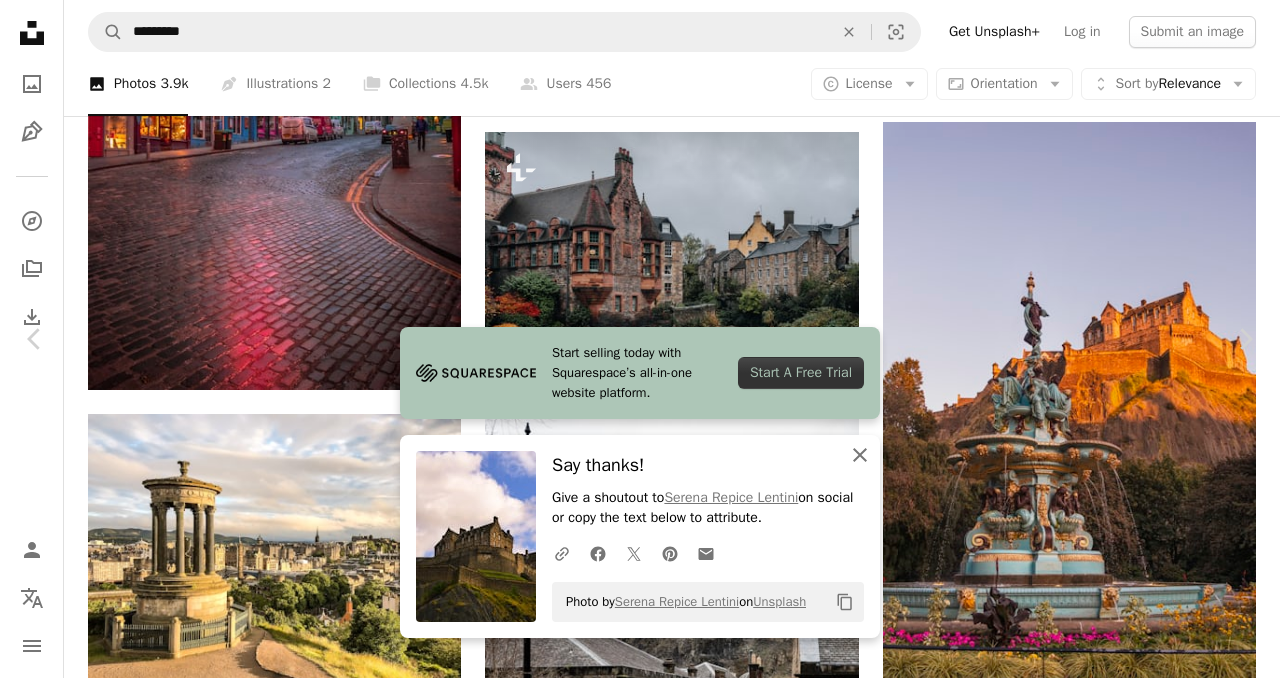 click on "An X shape" 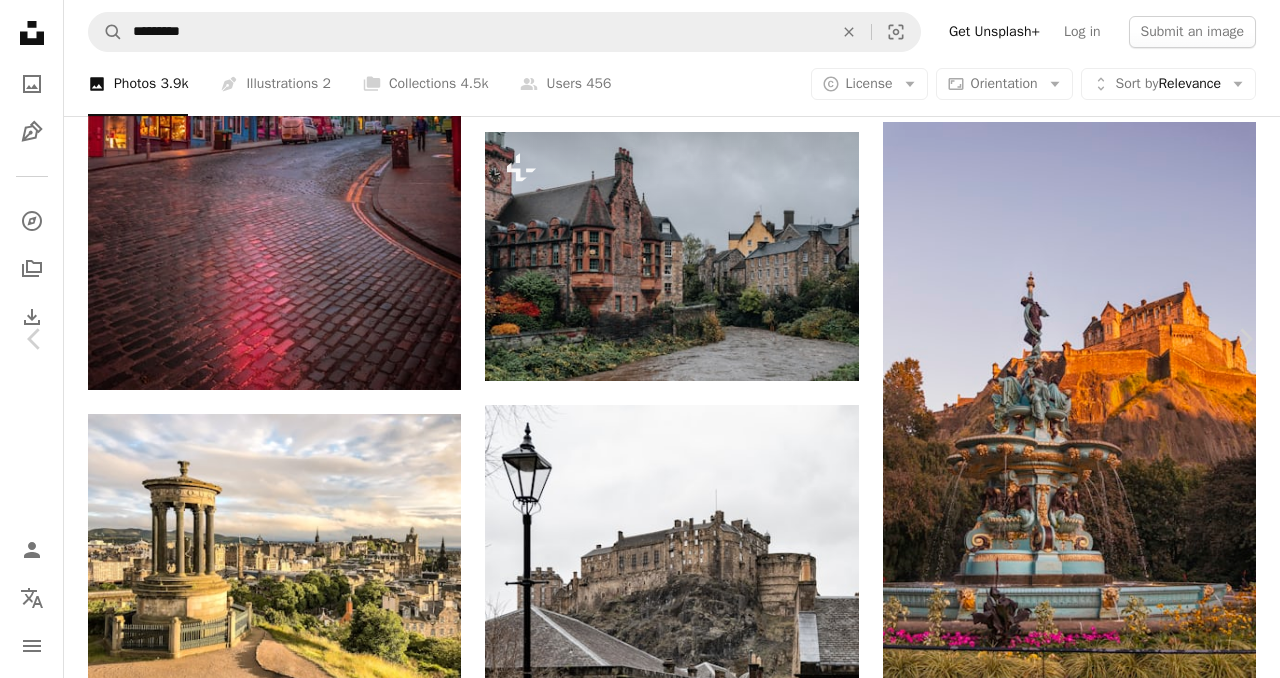 scroll, scrollTop: 908, scrollLeft: 0, axis: vertical 